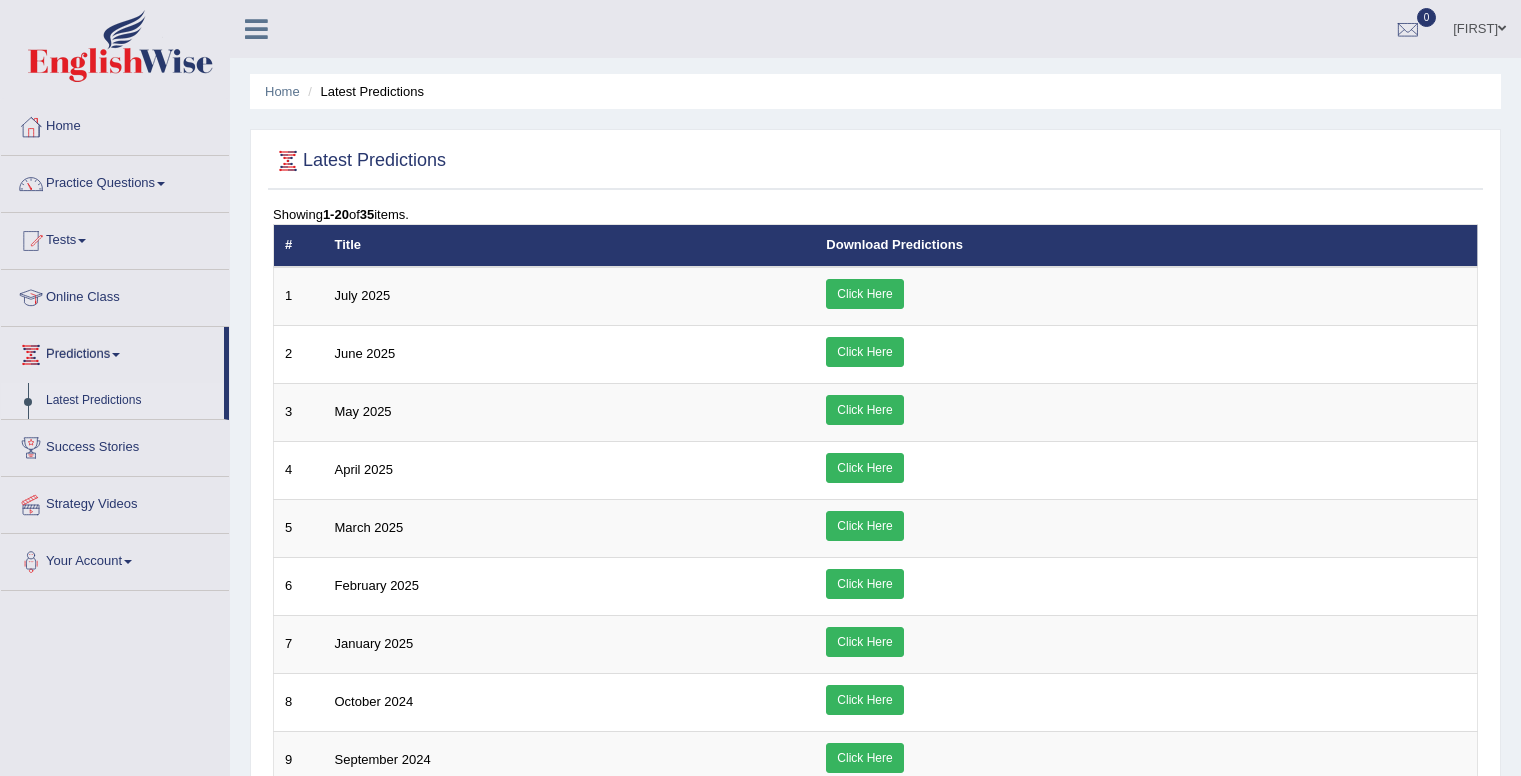 scroll, scrollTop: 0, scrollLeft: 0, axis: both 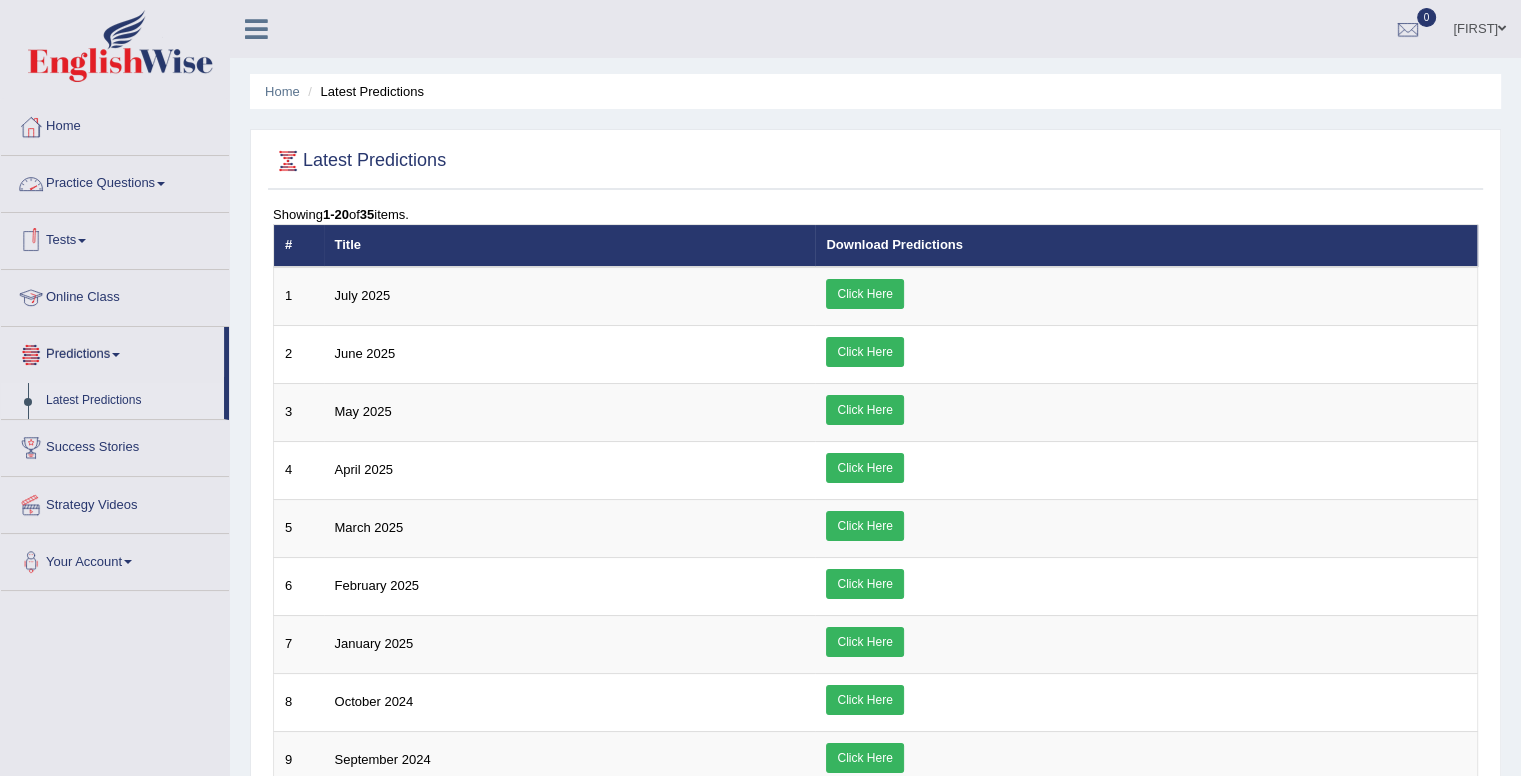 click on "Practice Questions" at bounding box center (115, 181) 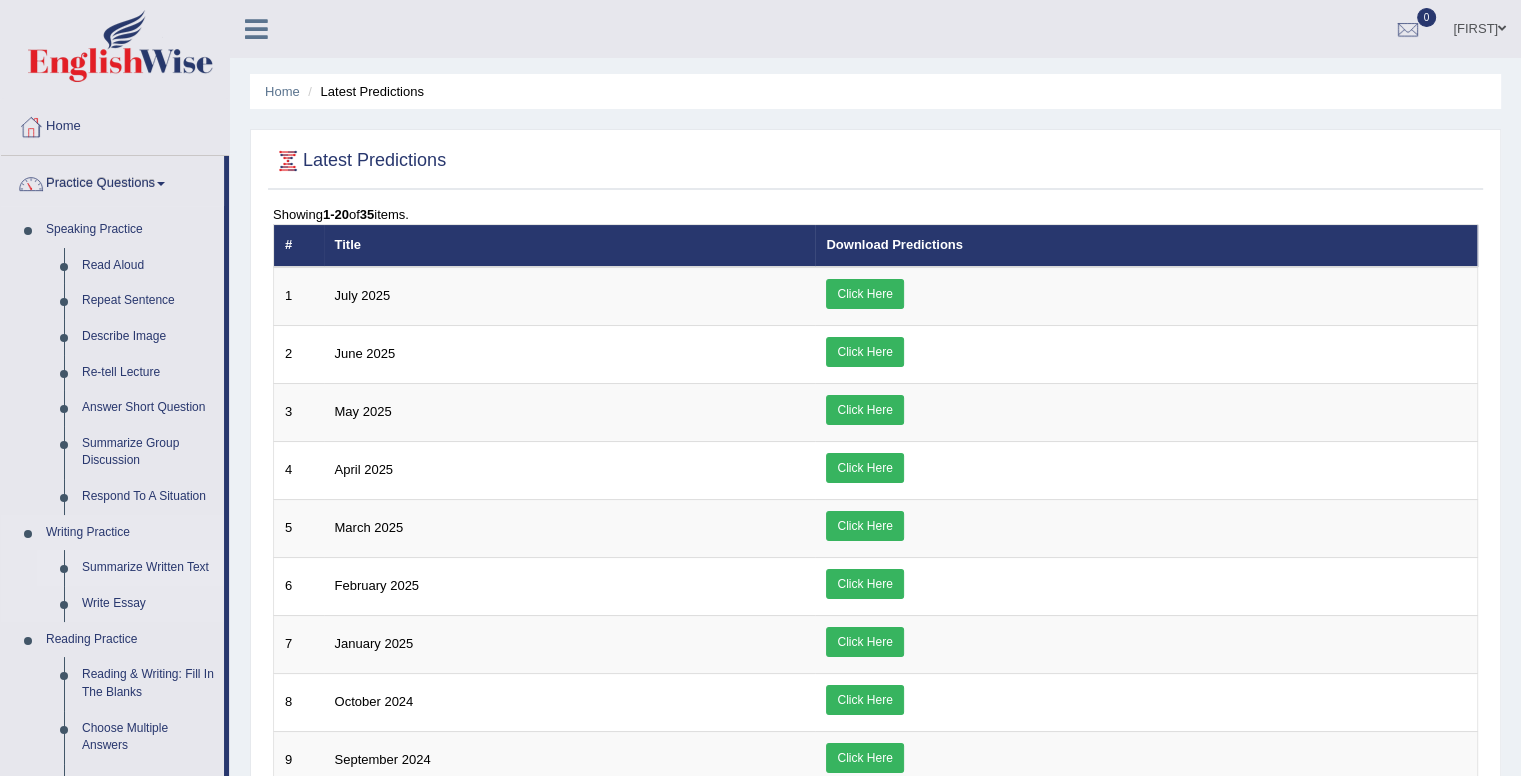 click on "Summarize Written Text" at bounding box center [148, 568] 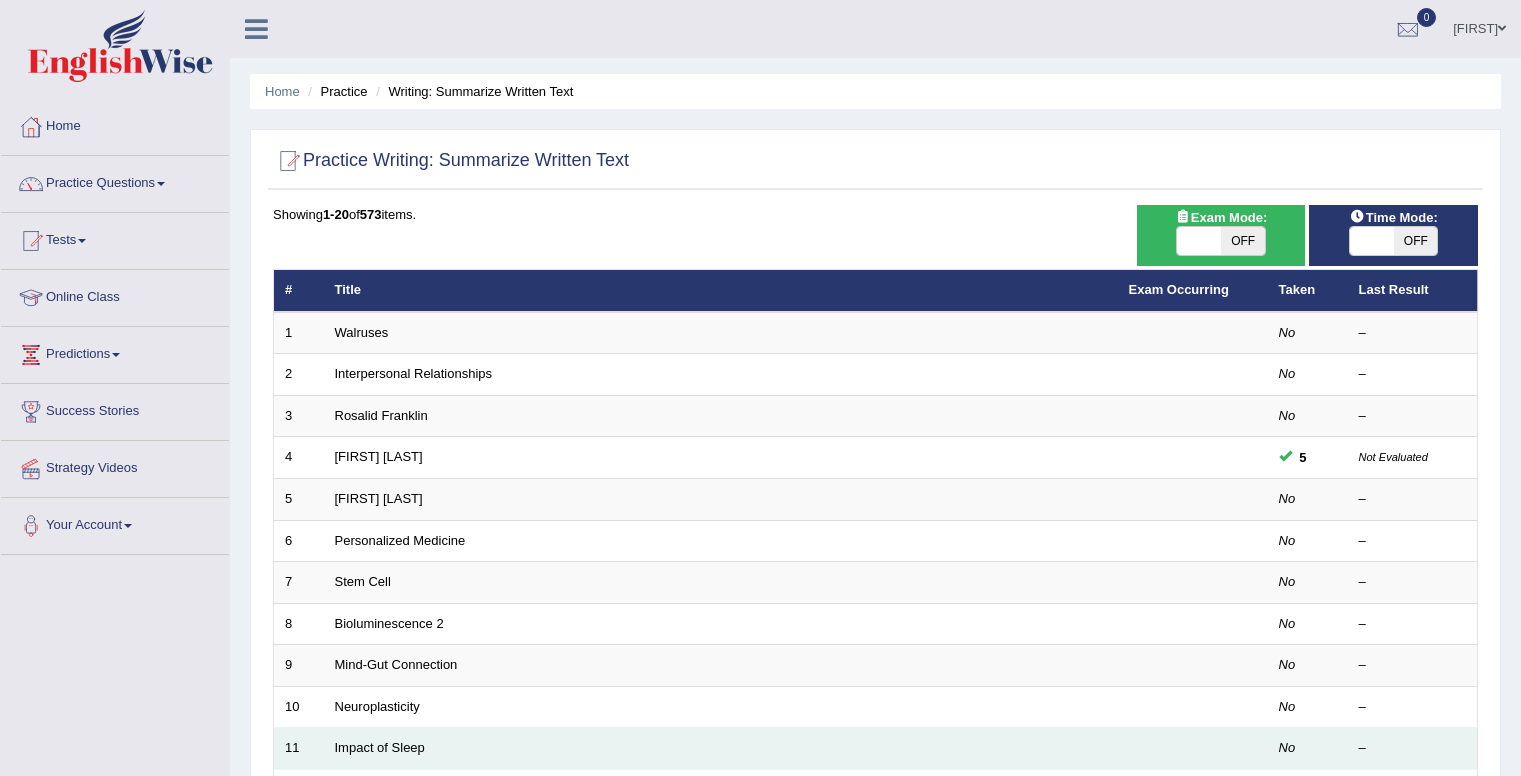 scroll, scrollTop: 0, scrollLeft: 0, axis: both 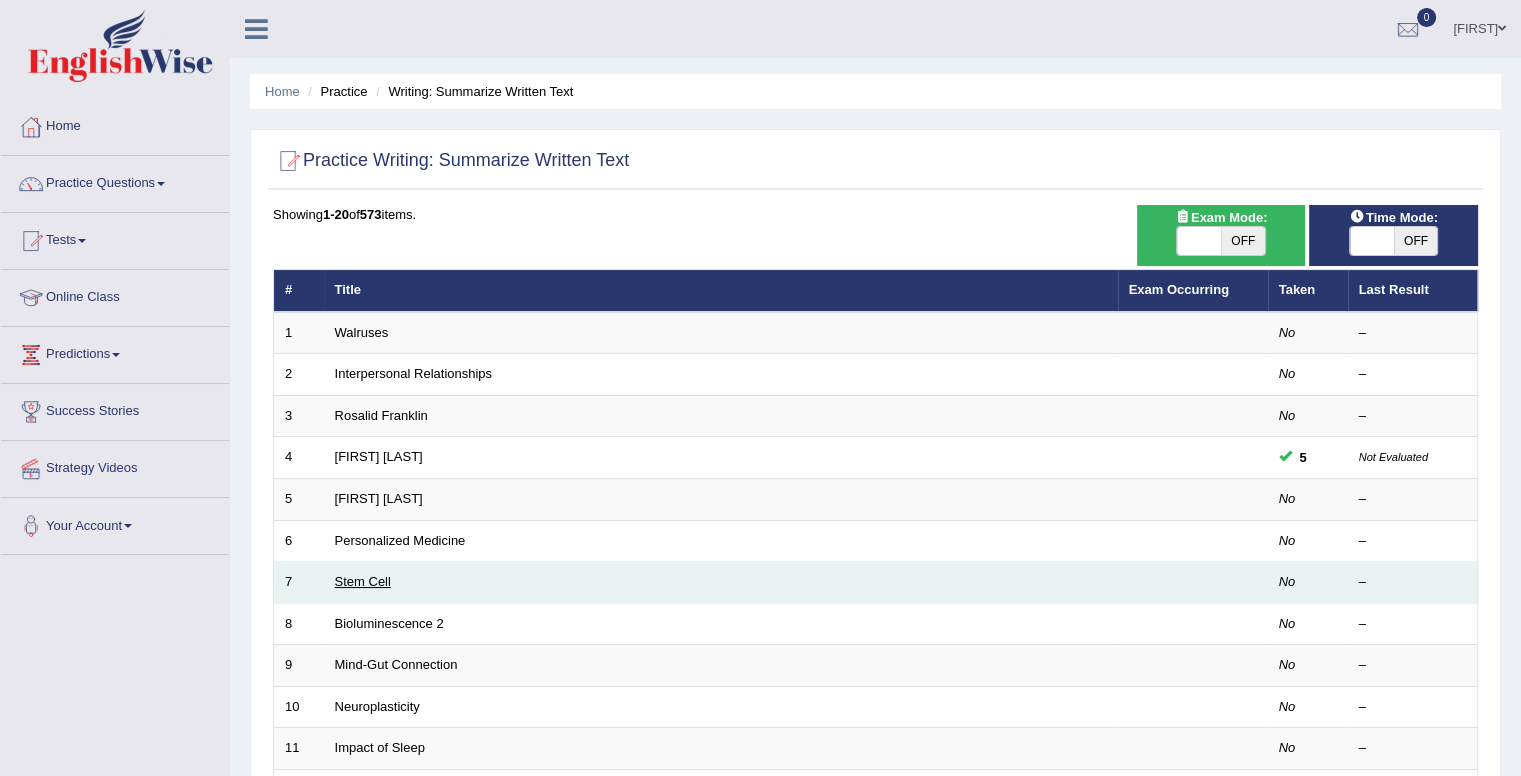 click on "Stem Cell" at bounding box center (363, 581) 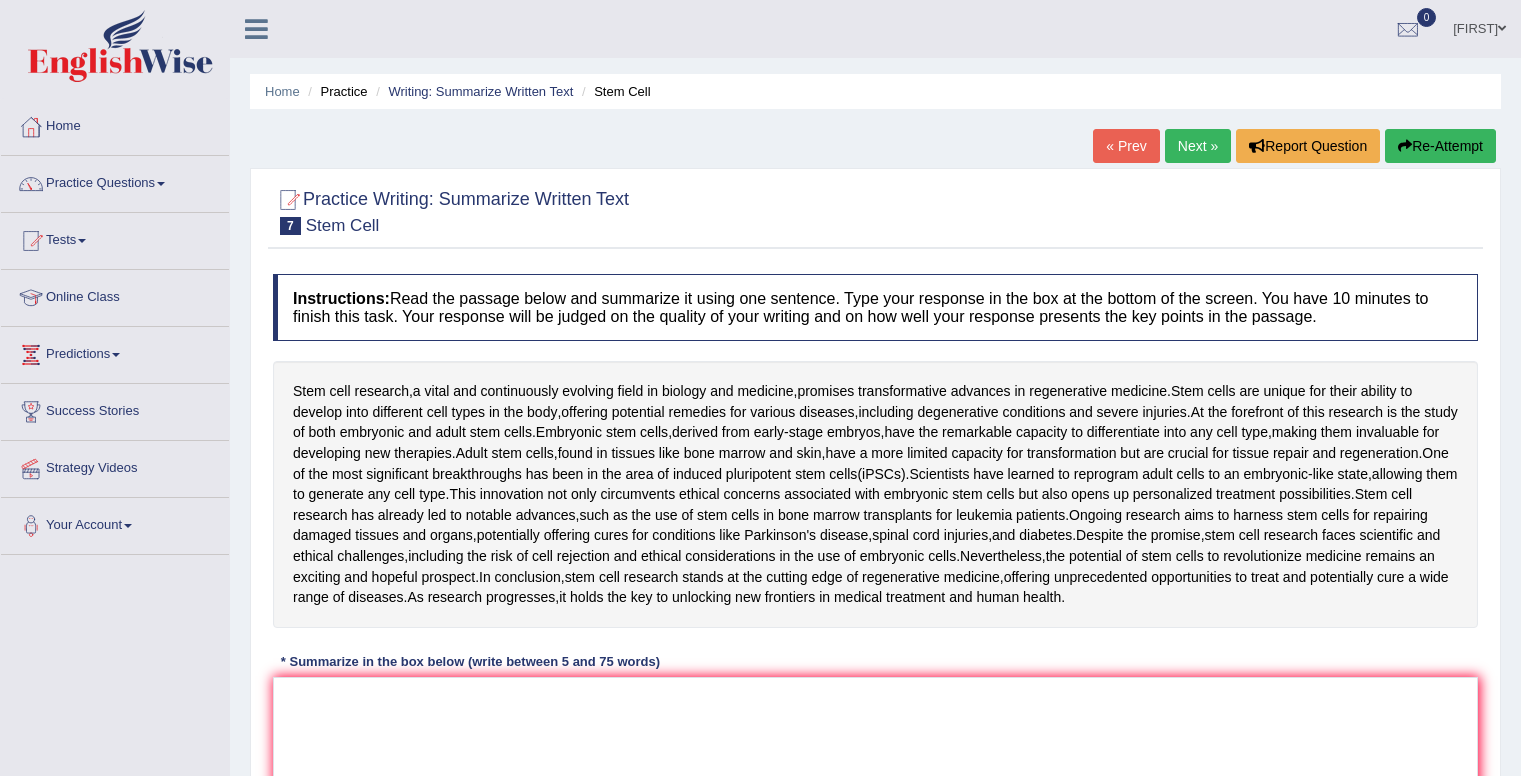 scroll, scrollTop: 0, scrollLeft: 0, axis: both 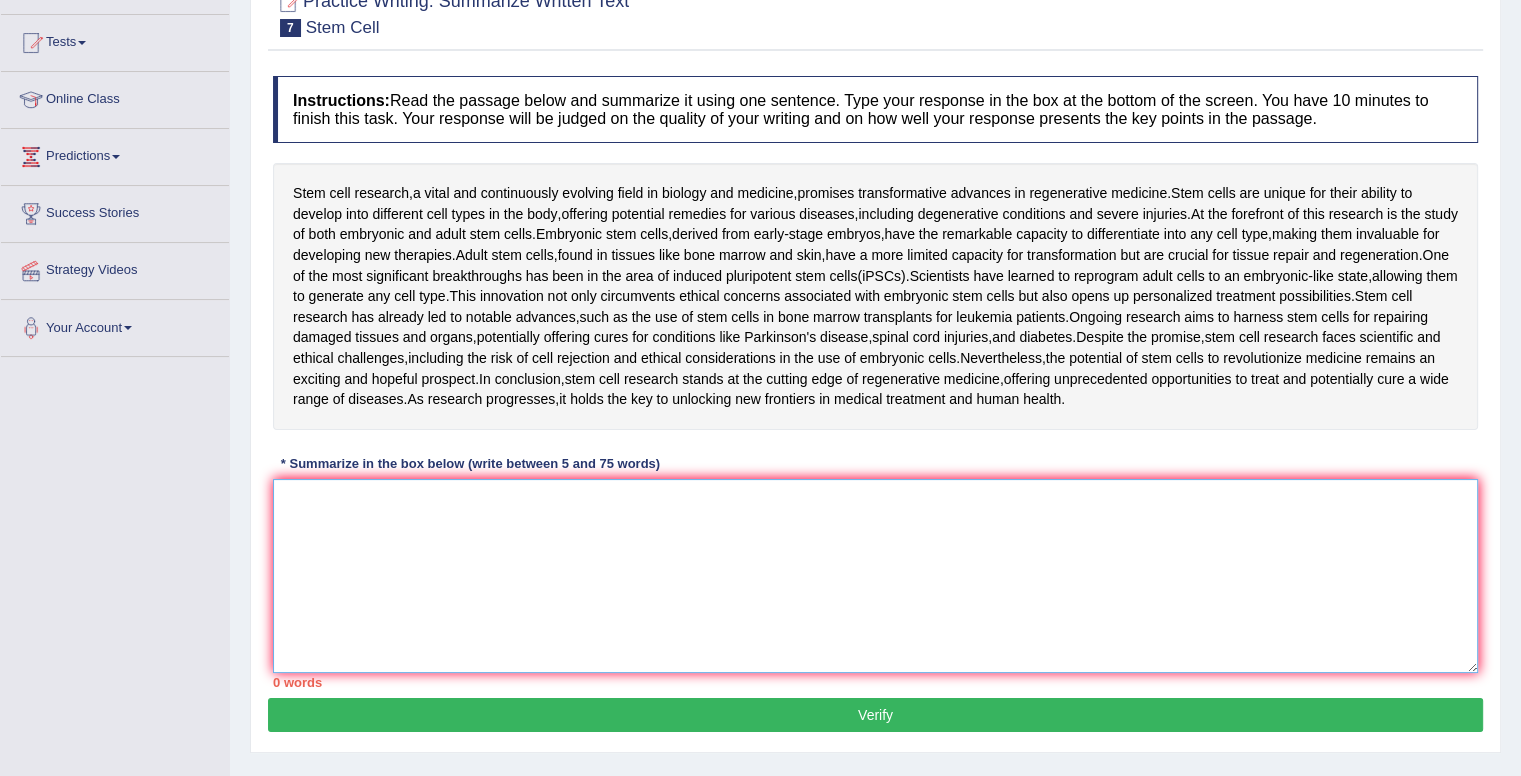 click at bounding box center (875, 576) 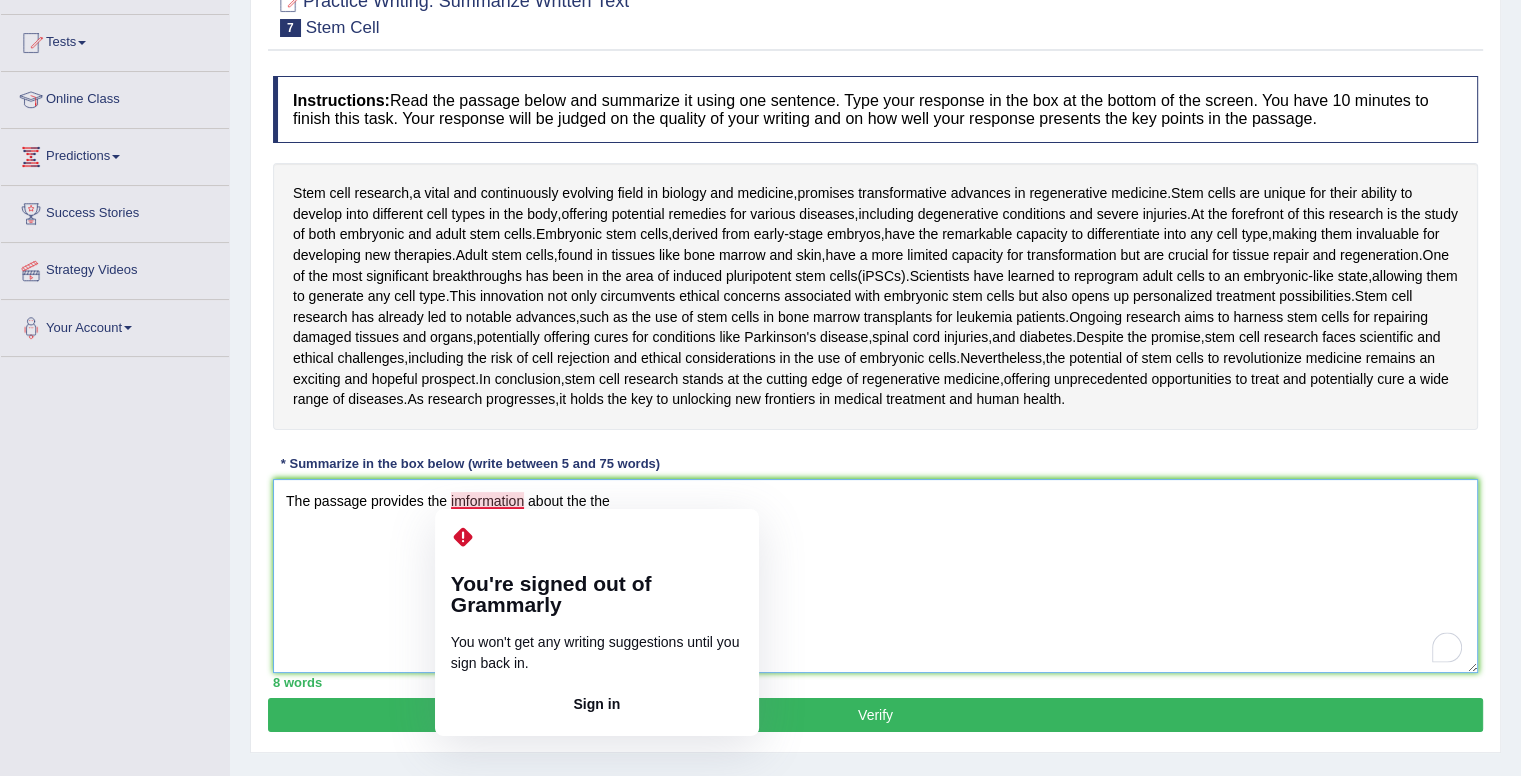 click on "The passage provides the imformation about the the" at bounding box center (875, 576) 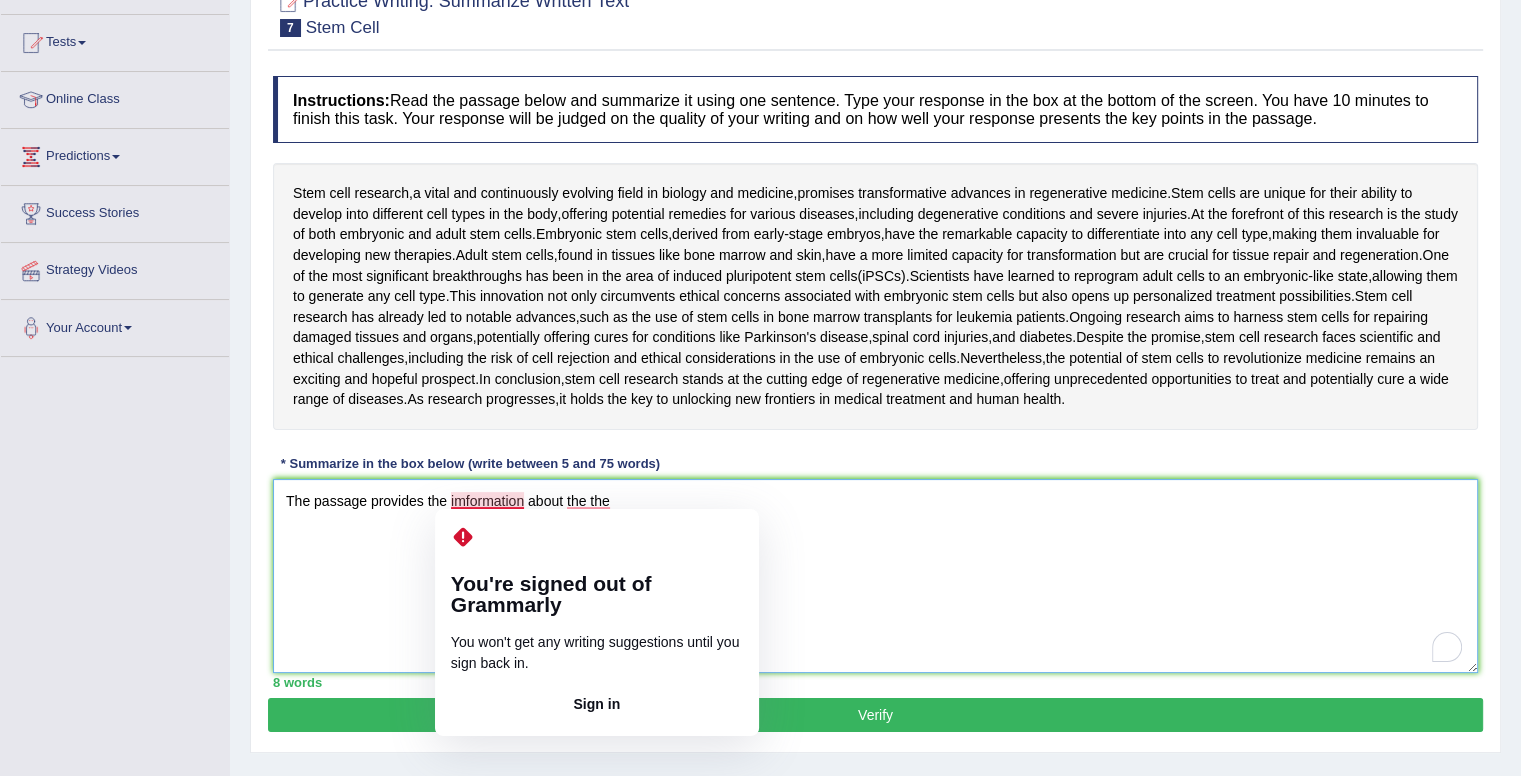 click on "The passage provides the imformation about the the" at bounding box center (875, 576) 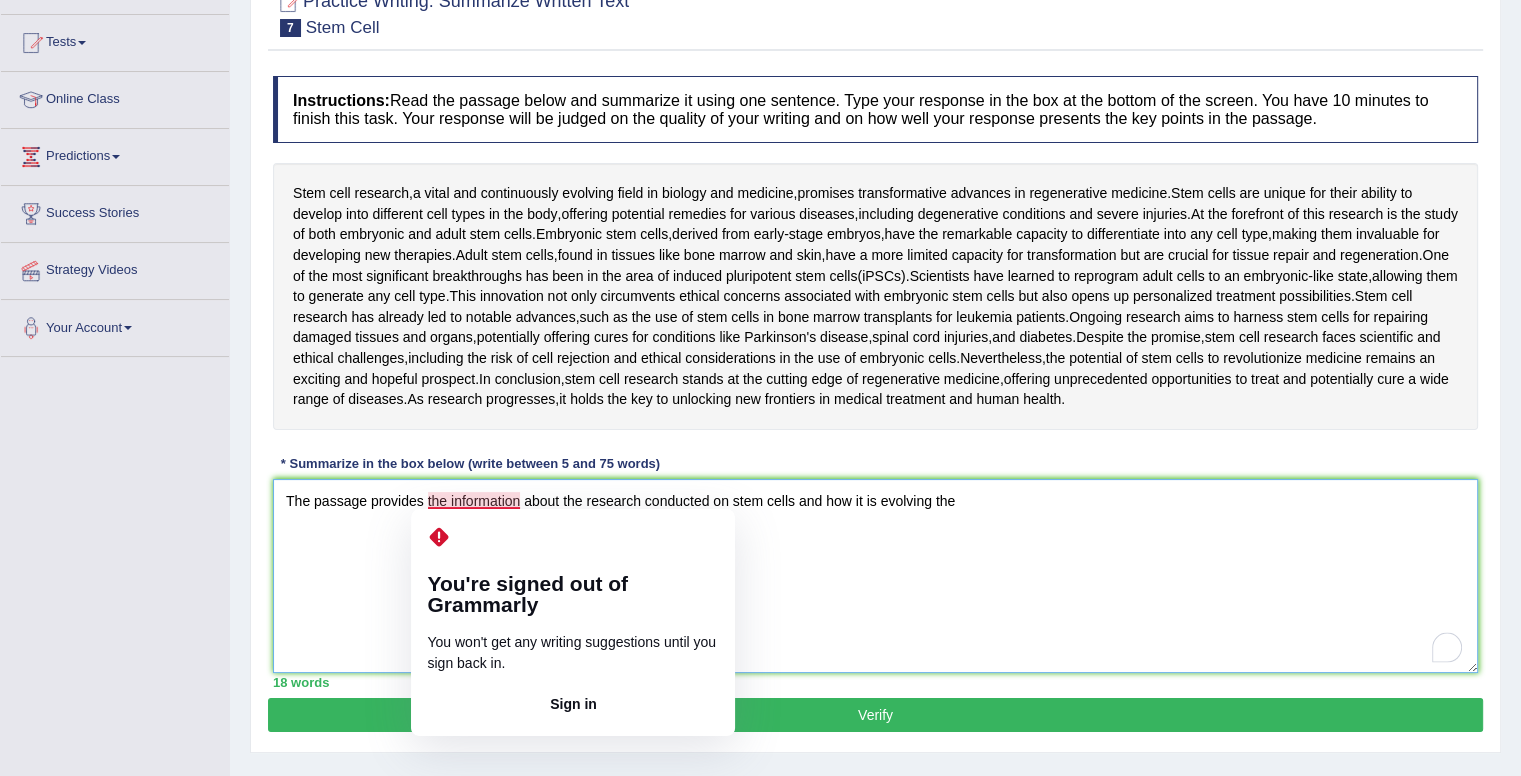 click on "The passage provides the information about the research conducted on stem cells and how it is evolving the" at bounding box center [875, 576] 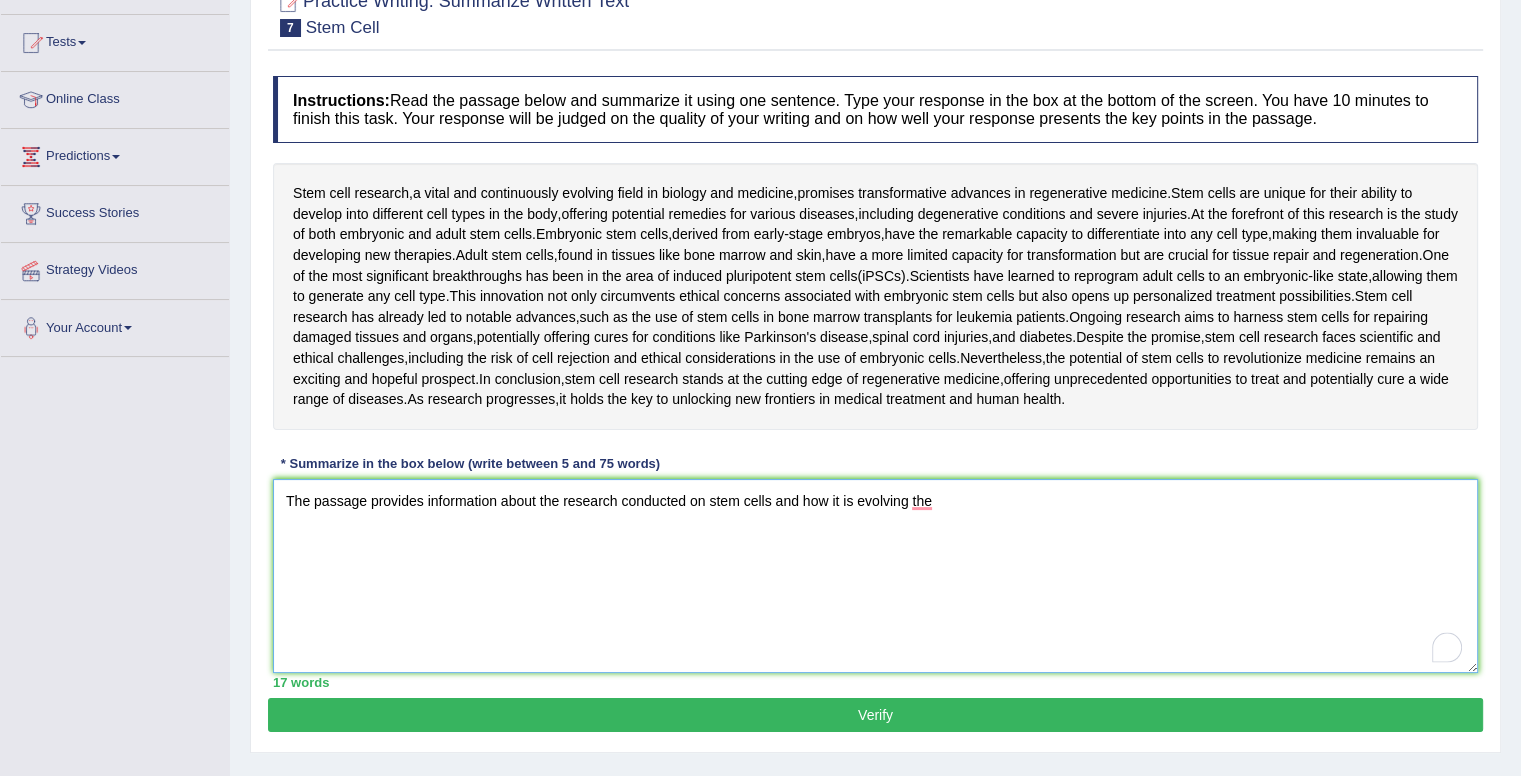 click on "The passage provides information about the research conducted on stem cells and how it is evolving the" at bounding box center [875, 576] 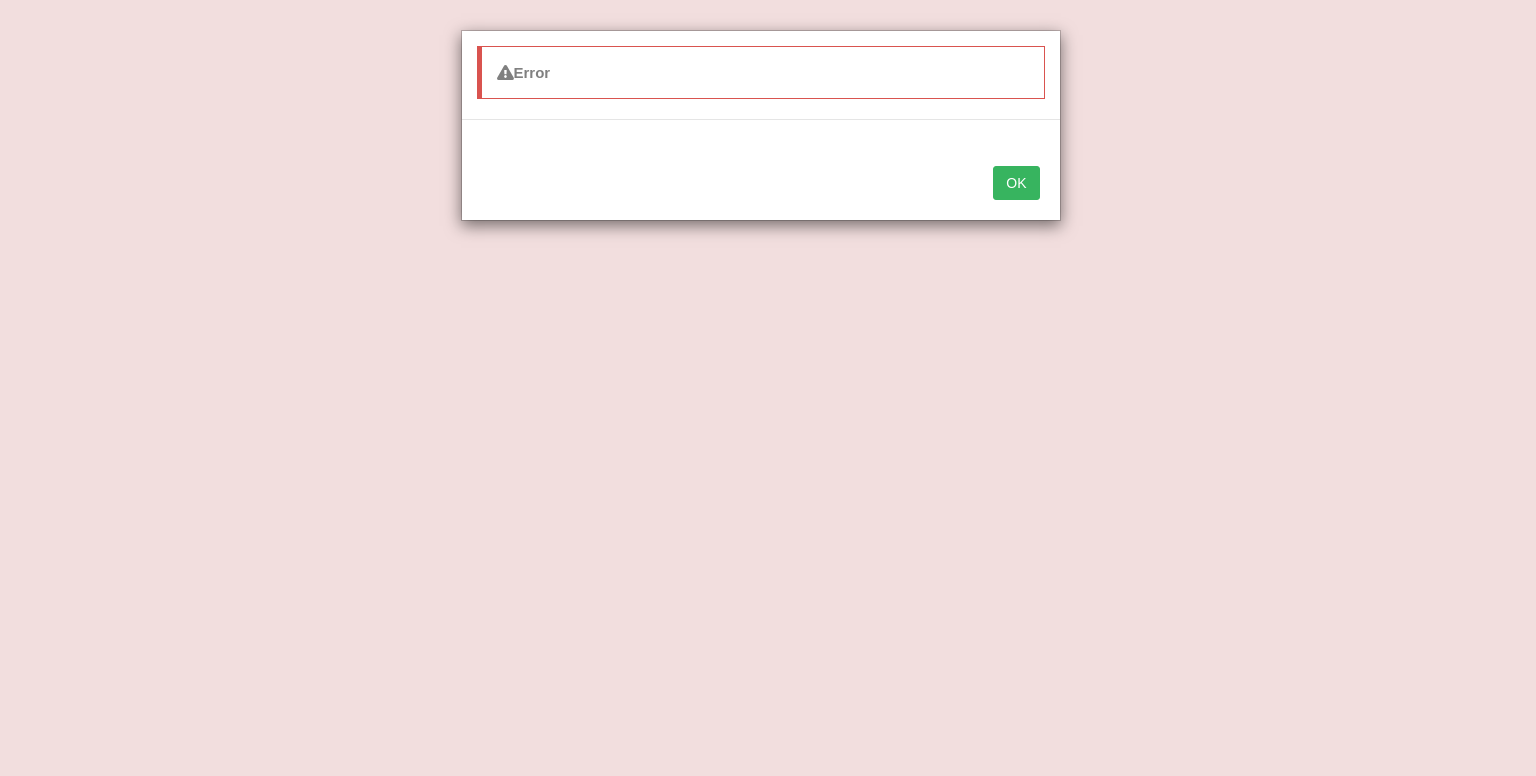 click on "OK" at bounding box center (1016, 183) 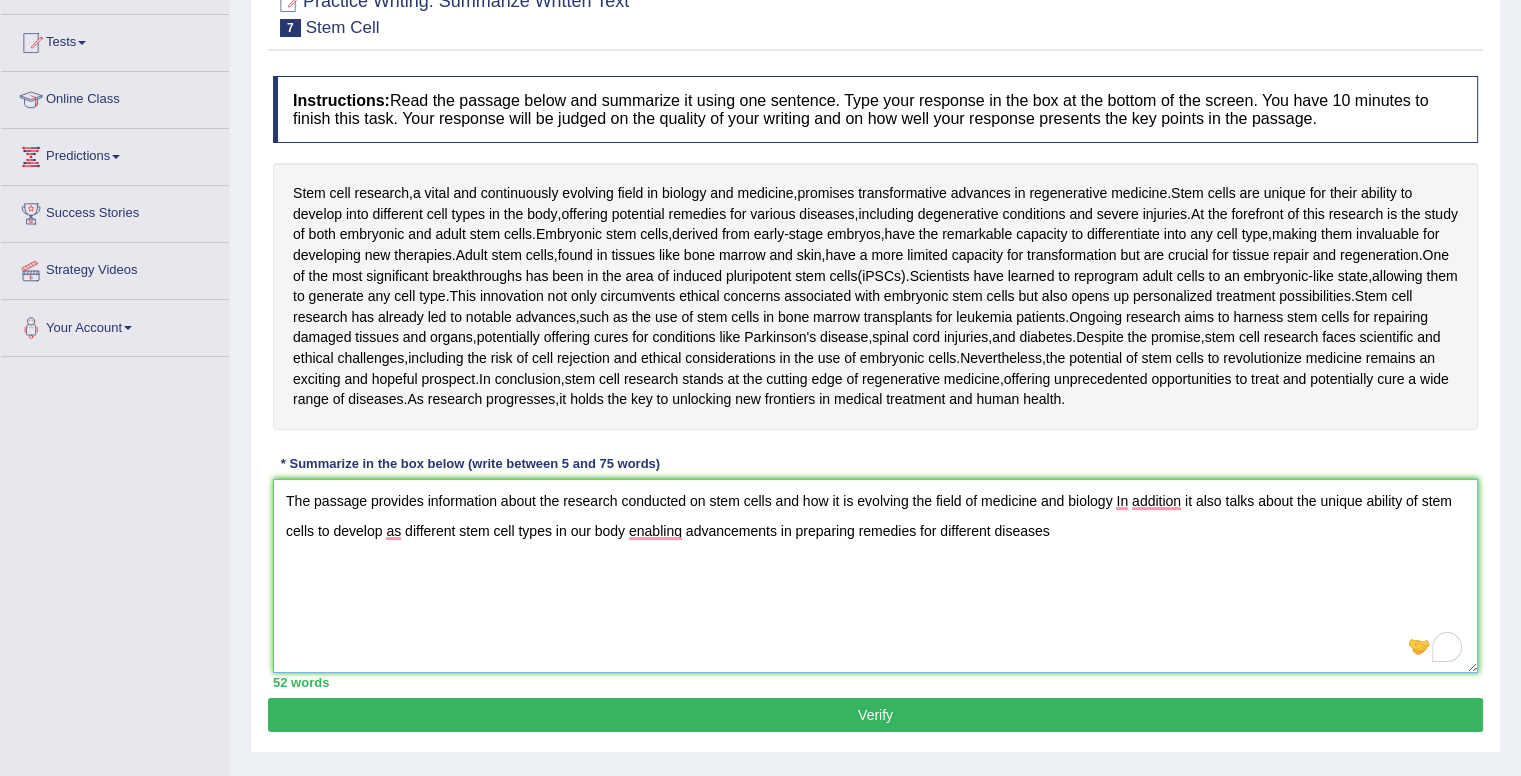 click on "The passage provides information about the research conducted on stem cells and how it is evolving the field of medicine and biology In addition it also talks about the unique ability of stem cells to develop as different stem cell types in our body enabling advancements in preparing remedies for different diseases" at bounding box center [875, 576] 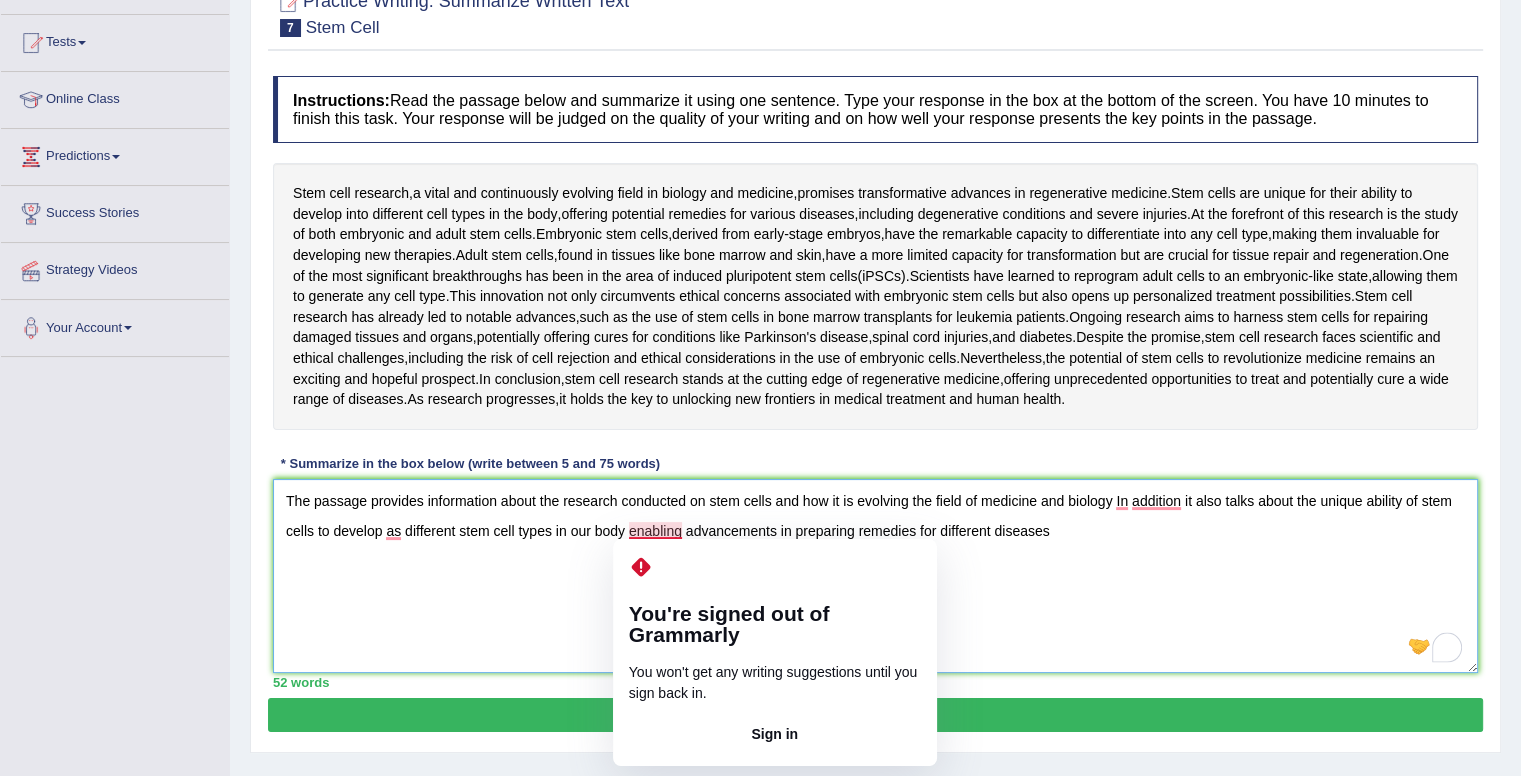 click on "The passage provides information about the research conducted on stem cells and how it is evolving the field of medicine and biology In addition it also talks about the unique ability of stem cells to develop as different stem cell types in our body enabling advancements in preparing remedies for different diseases" at bounding box center [875, 576] 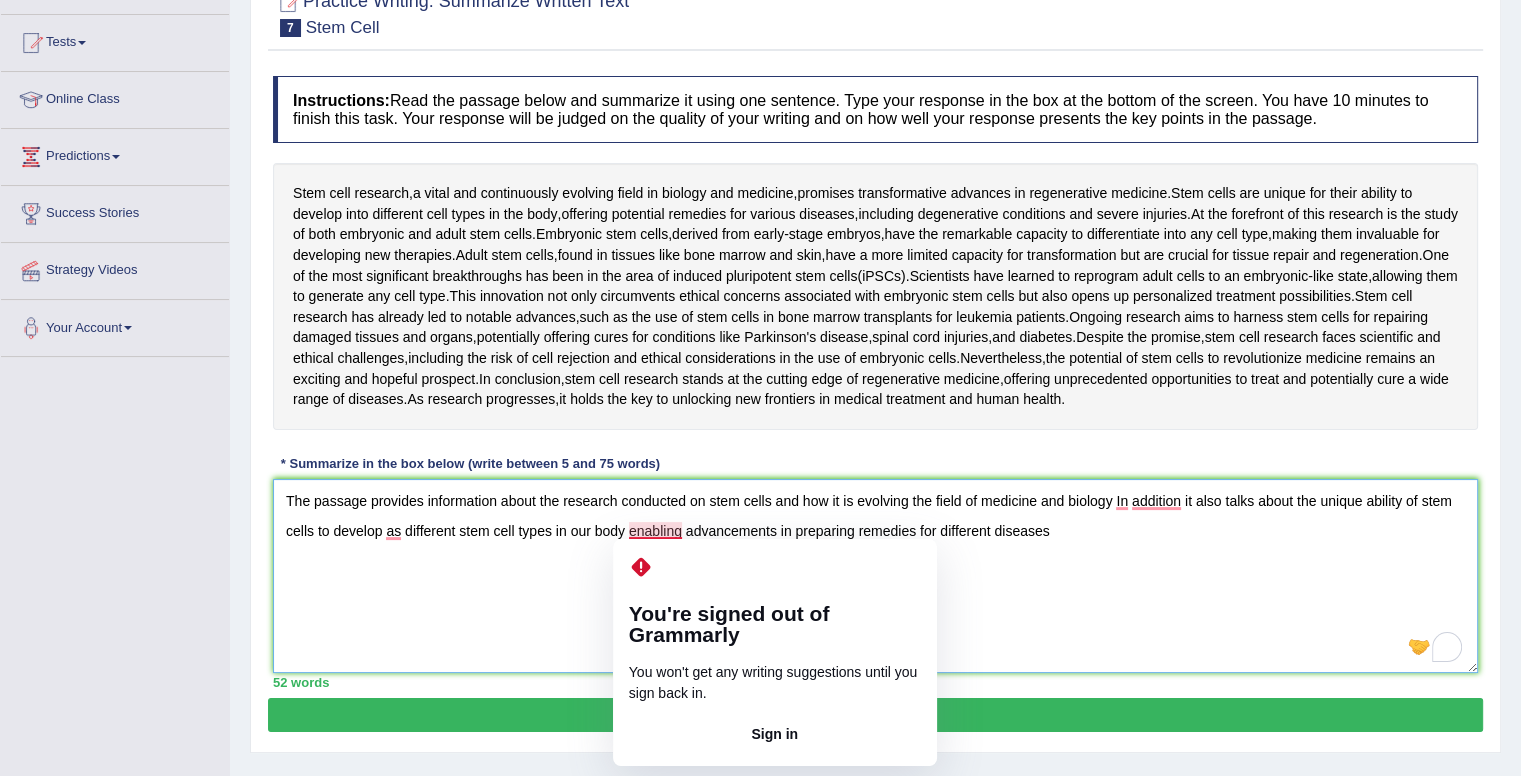 drag, startPoint x: 667, startPoint y: 525, endPoint x: 588, endPoint y: 569, distance: 90.426765 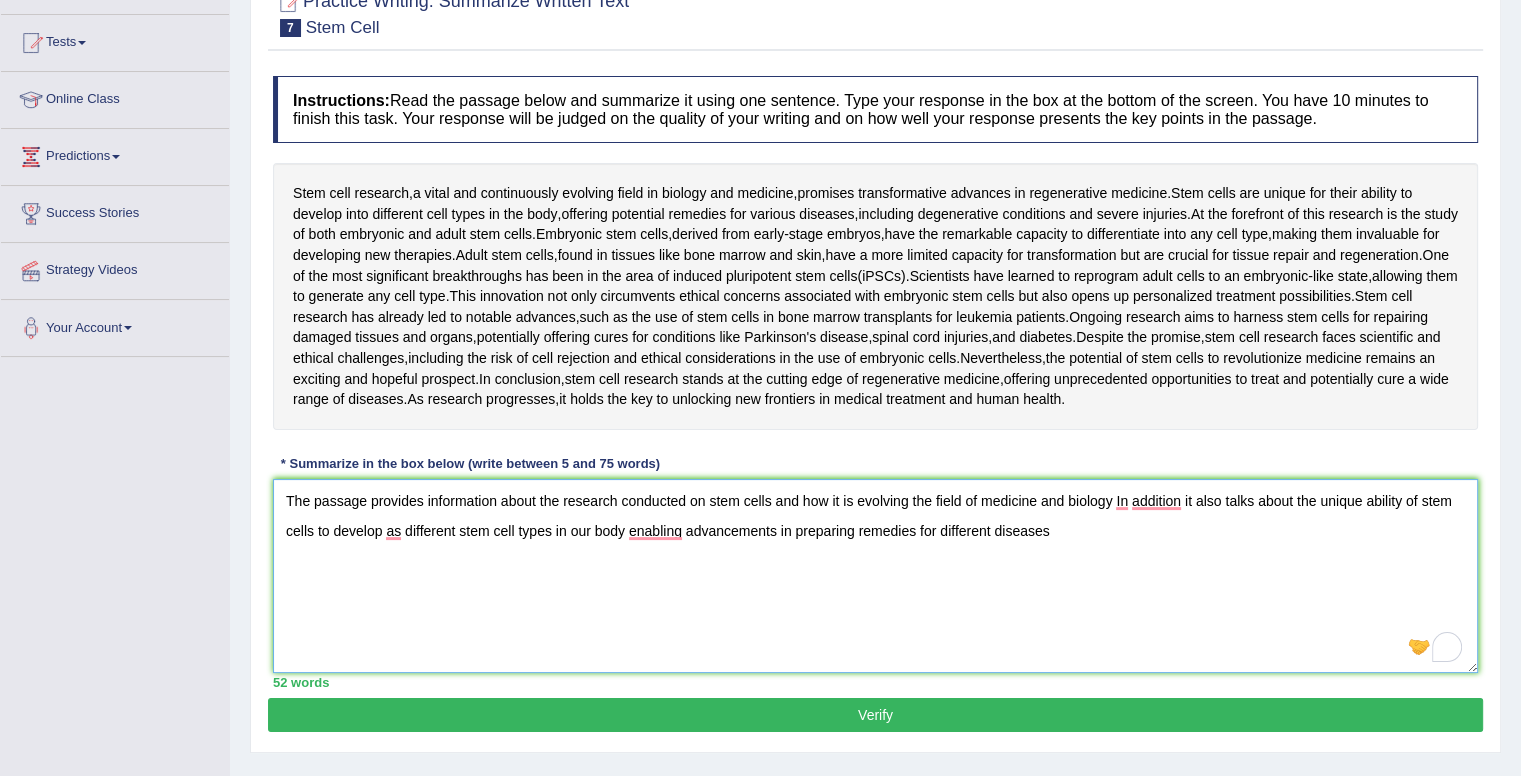 click on "The passage provides information about the research conducted on stem cells and how it is evolving the field of medicine and biology In addition it also talks about the unique ability of stem cells to develop as different stem cell types in our body enabling advancements in preparing remedies for different diseases" at bounding box center (875, 576) 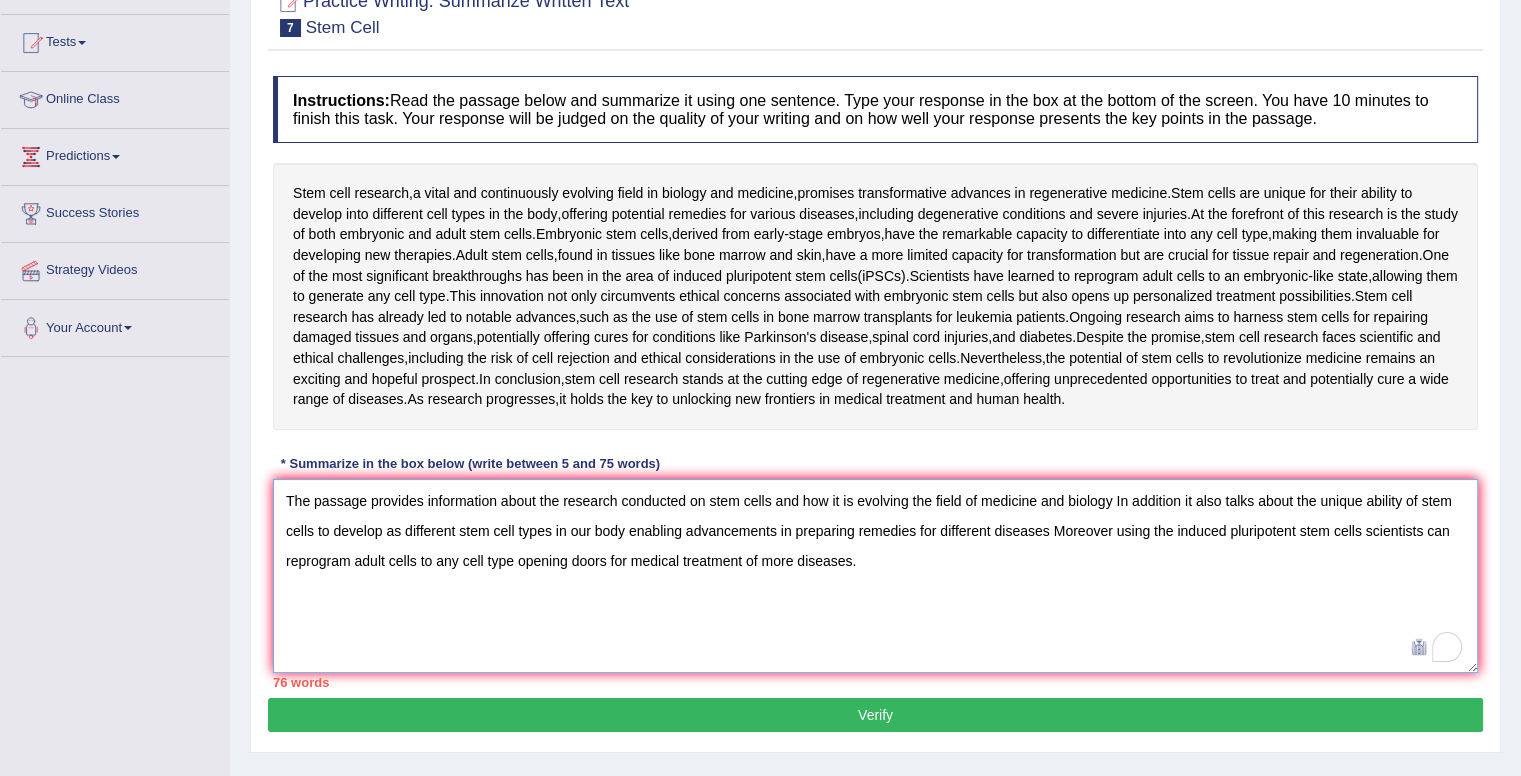 drag, startPoint x: 495, startPoint y: 499, endPoint x: 371, endPoint y: 498, distance: 124.004036 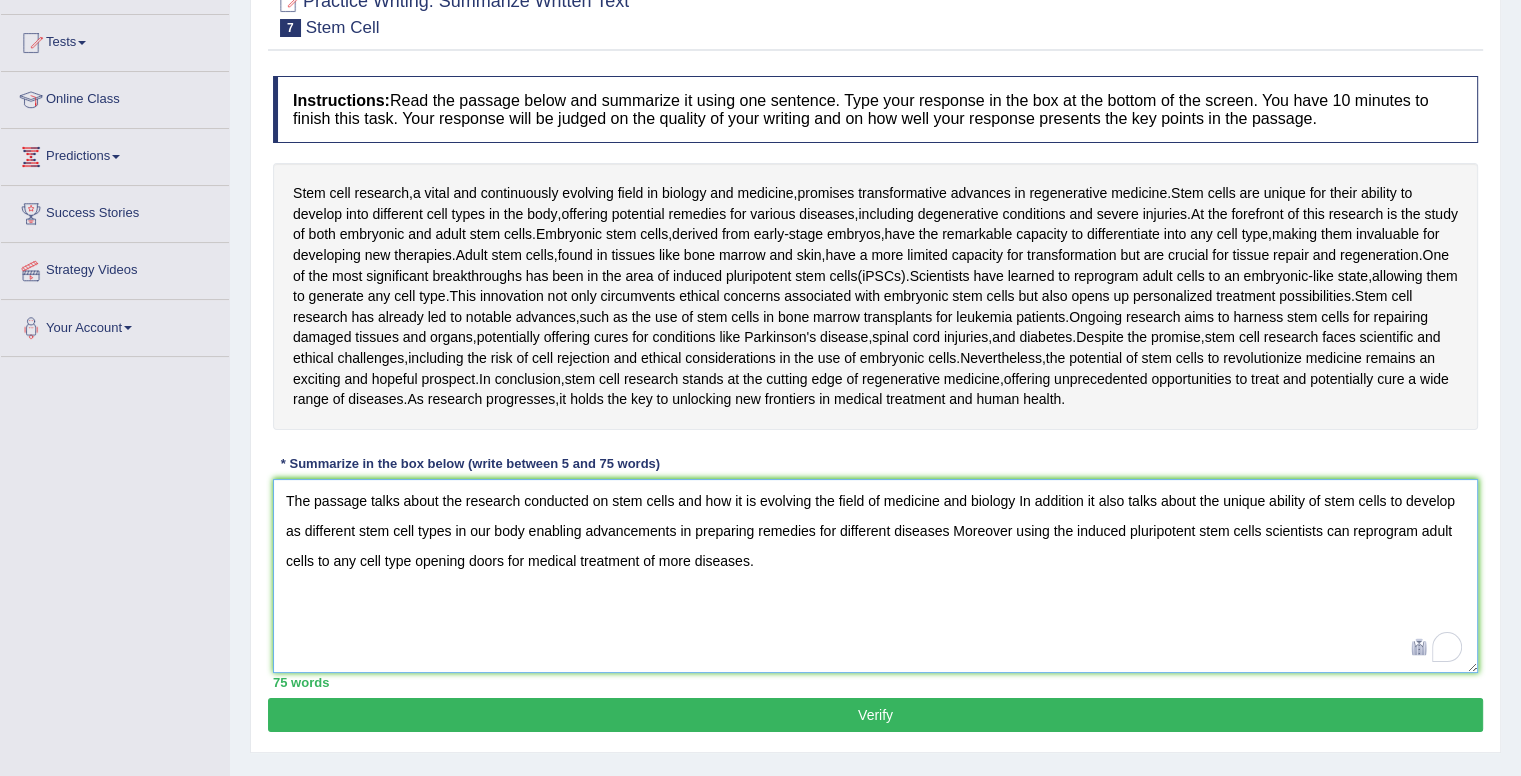 click on "The passage talks about the research conducted on stem cells and how it is evolving the field of medicine and biology In addition it also talks about the unique ability of stem cells to develop as different stem cell types in our body enabling advancements in preparing remedies for different diseases Moreover using the induced pluripotent stem cells scientists can reprogram adult cells to any cell type opening doors for medical treatment of more diseases." at bounding box center (875, 576) 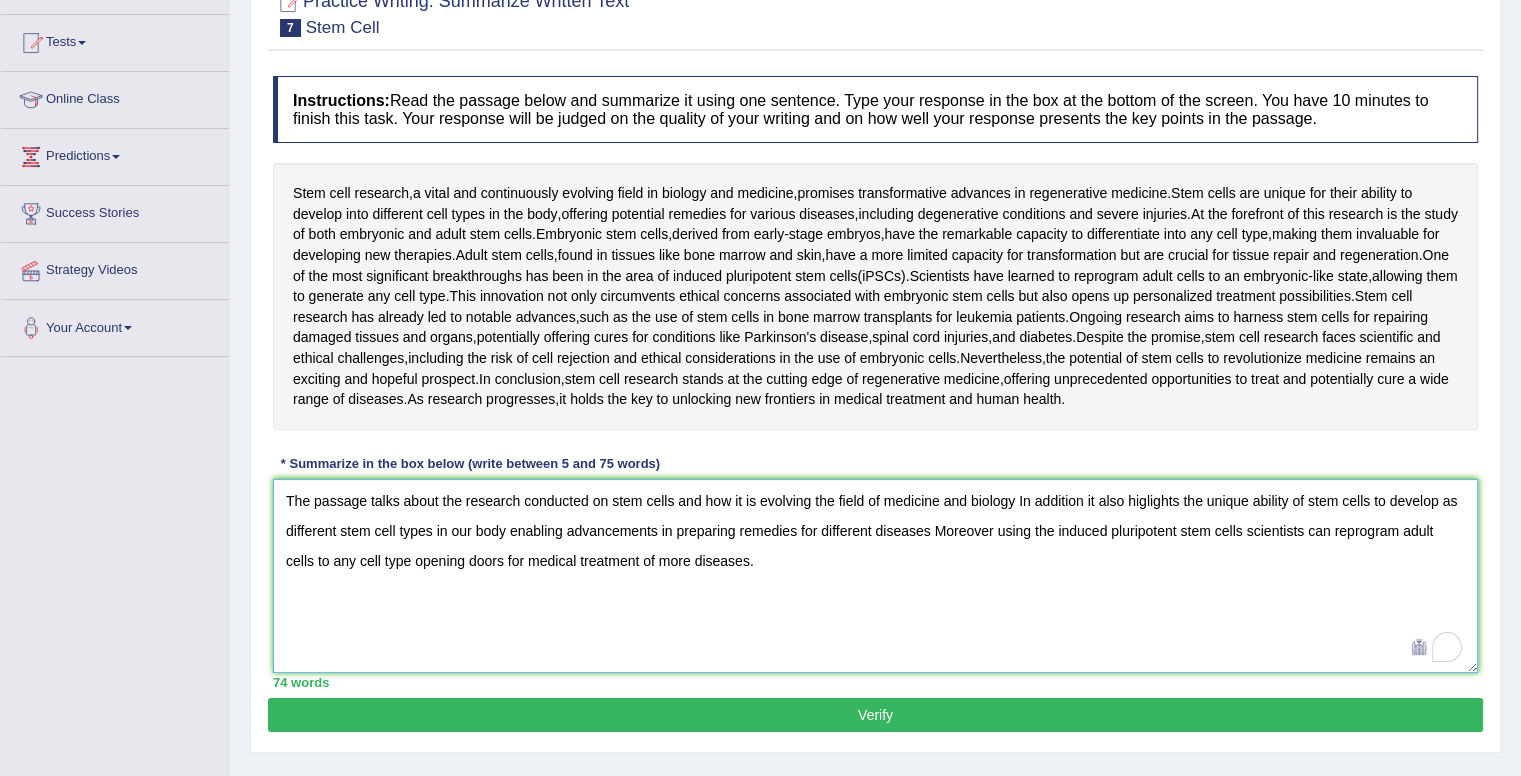 drag, startPoint x: 997, startPoint y: 529, endPoint x: 1014, endPoint y: 568, distance: 42.544094 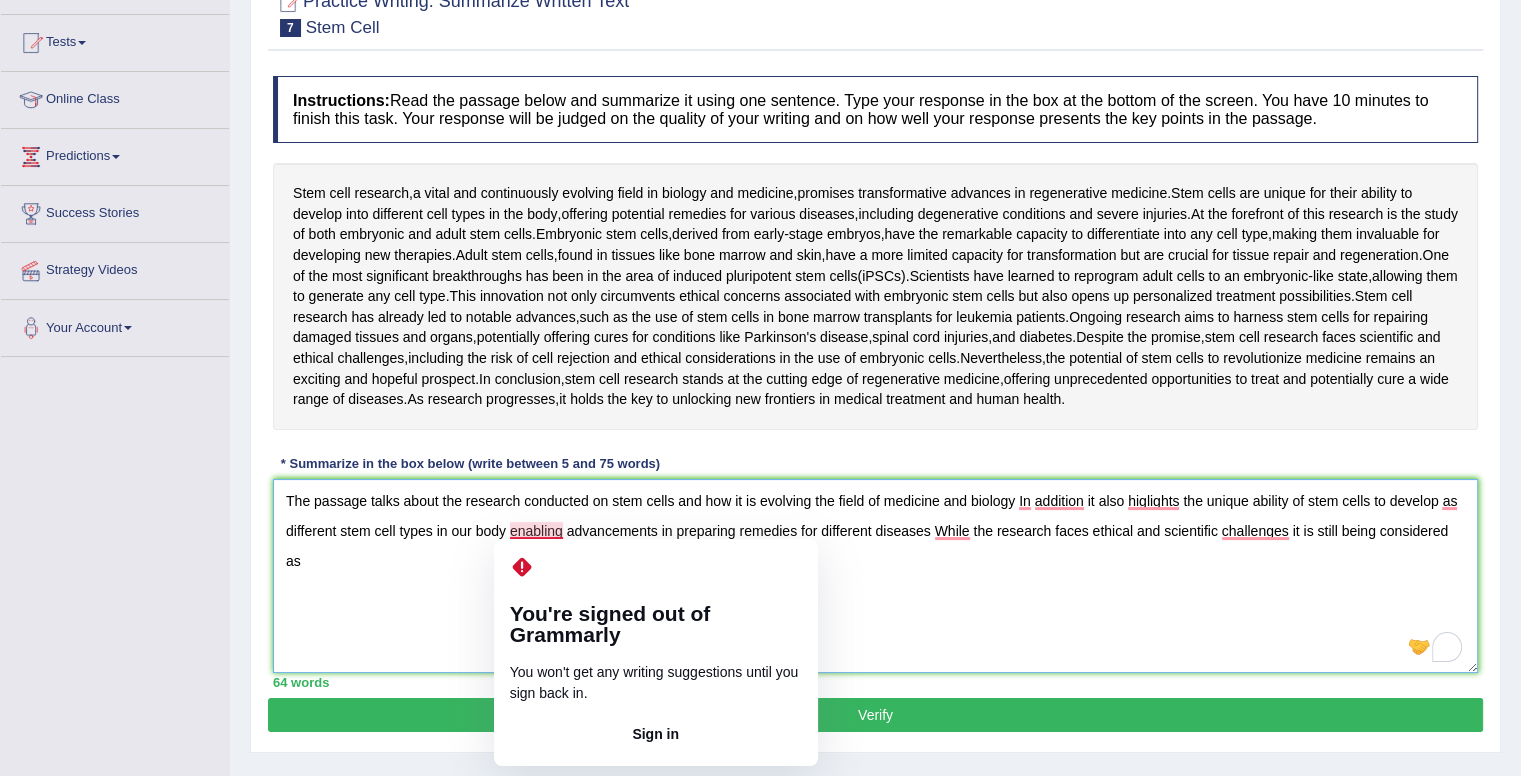 click on "The passage talks about the research conducted on stem cells and how it is evolving the field of medicine and biology In addition it also higlights the unique ability of stem cells to develop as different stem cell types in our body enabling advancements in preparing remedies for different diseases While the research faces ethical and scientific challenges it is still being considered as" at bounding box center [875, 576] 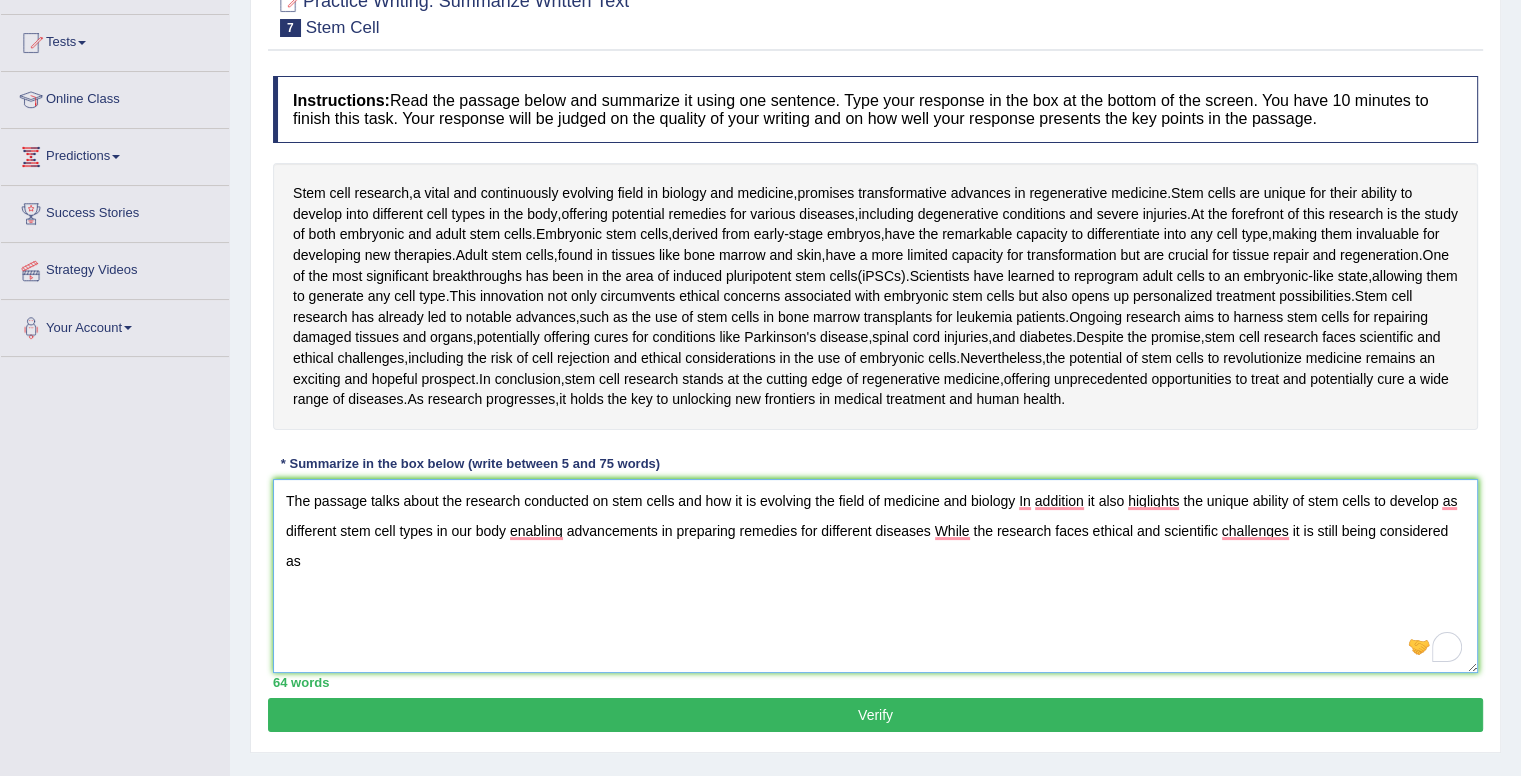 click on "The passage talks about the research conducted on stem cells and how it is evolving the field of medicine and biology In addition it also higlights the unique ability of stem cells to develop as different stem cell types in our body enabling advancements in preparing remedies for different diseases While the research faces ethical and scientific challenges it is still being considered as" at bounding box center [875, 576] 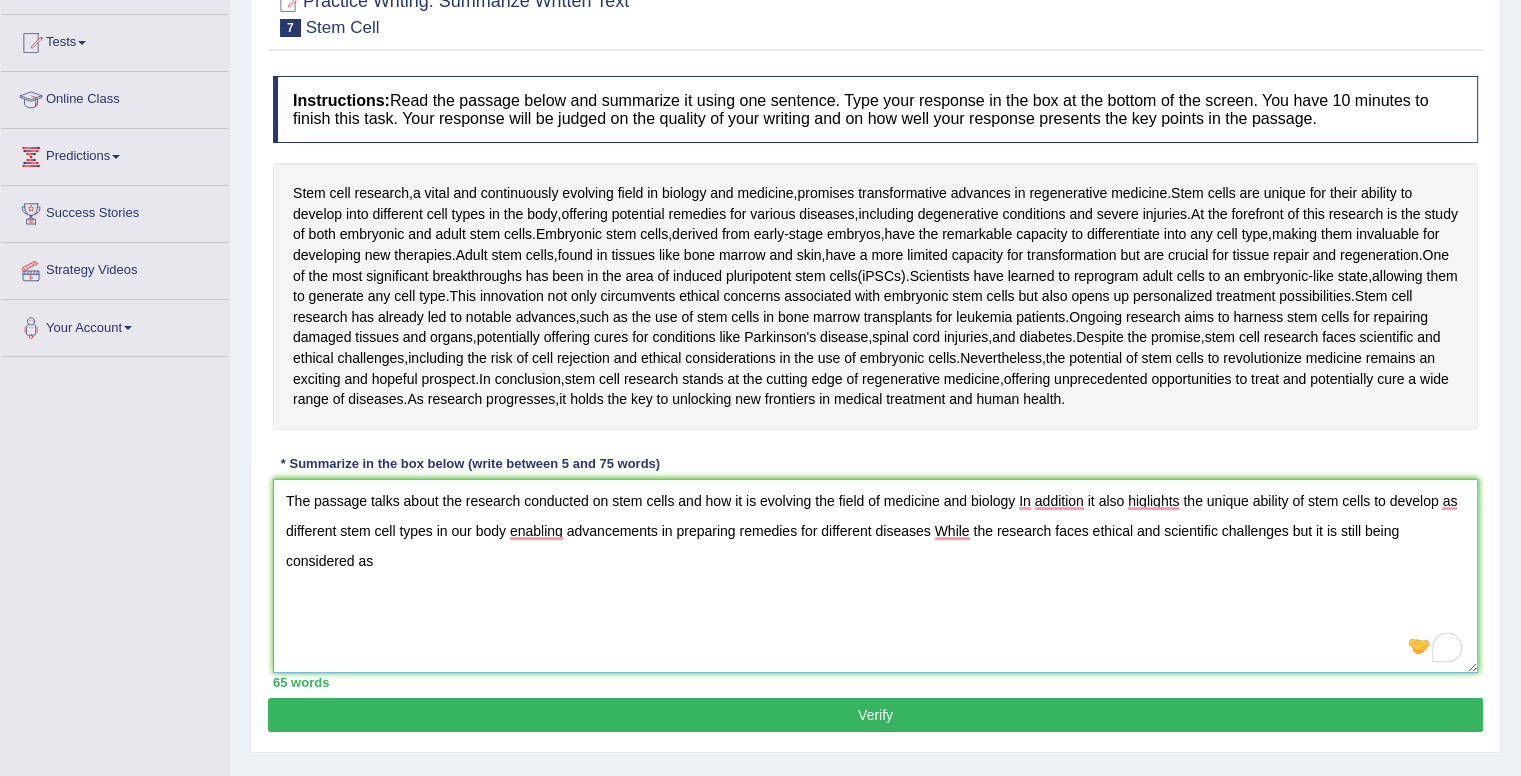 click on "The passage talks about the research conducted on stem cells and how it is evolving the field of medicine and biology In addition it also higlights the unique ability of stem cells to develop as different stem cell types in our body enabling advancements in preparing remedies for different diseases While the research faces ethical and scientific challenges but it is still being considered as" at bounding box center [875, 576] 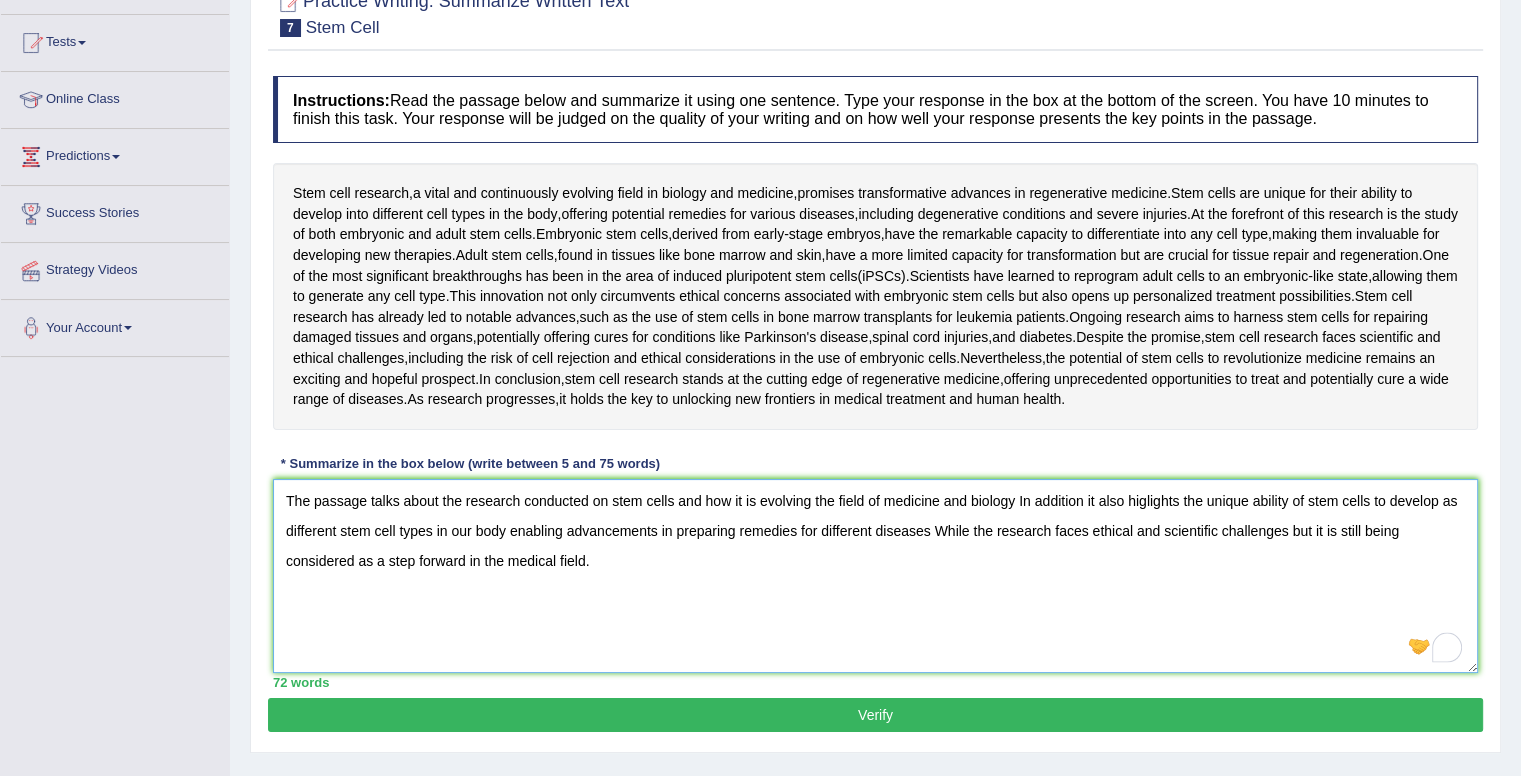 type on "The passage talks about the research conducted on stem cells and how it is evolving the field of medicine and biology In addition it also higlights the unique ability of stem cells to develop as different stem cell types in our body enabling advancements in preparing remedies for different diseases While the research faces ethical and scientific challenges but it is still being considered as a step forward in the medical field." 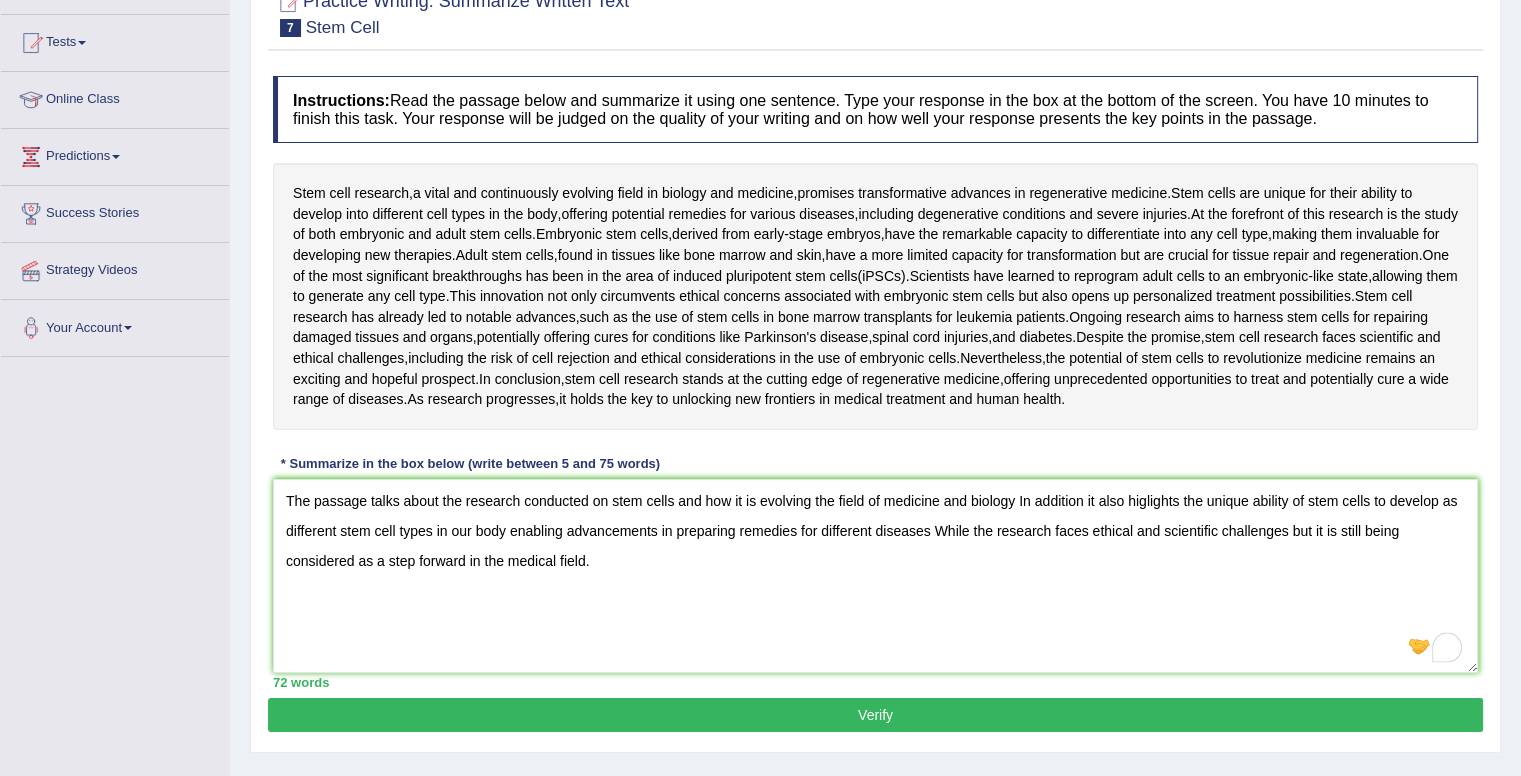 click on "Verify" at bounding box center [875, 715] 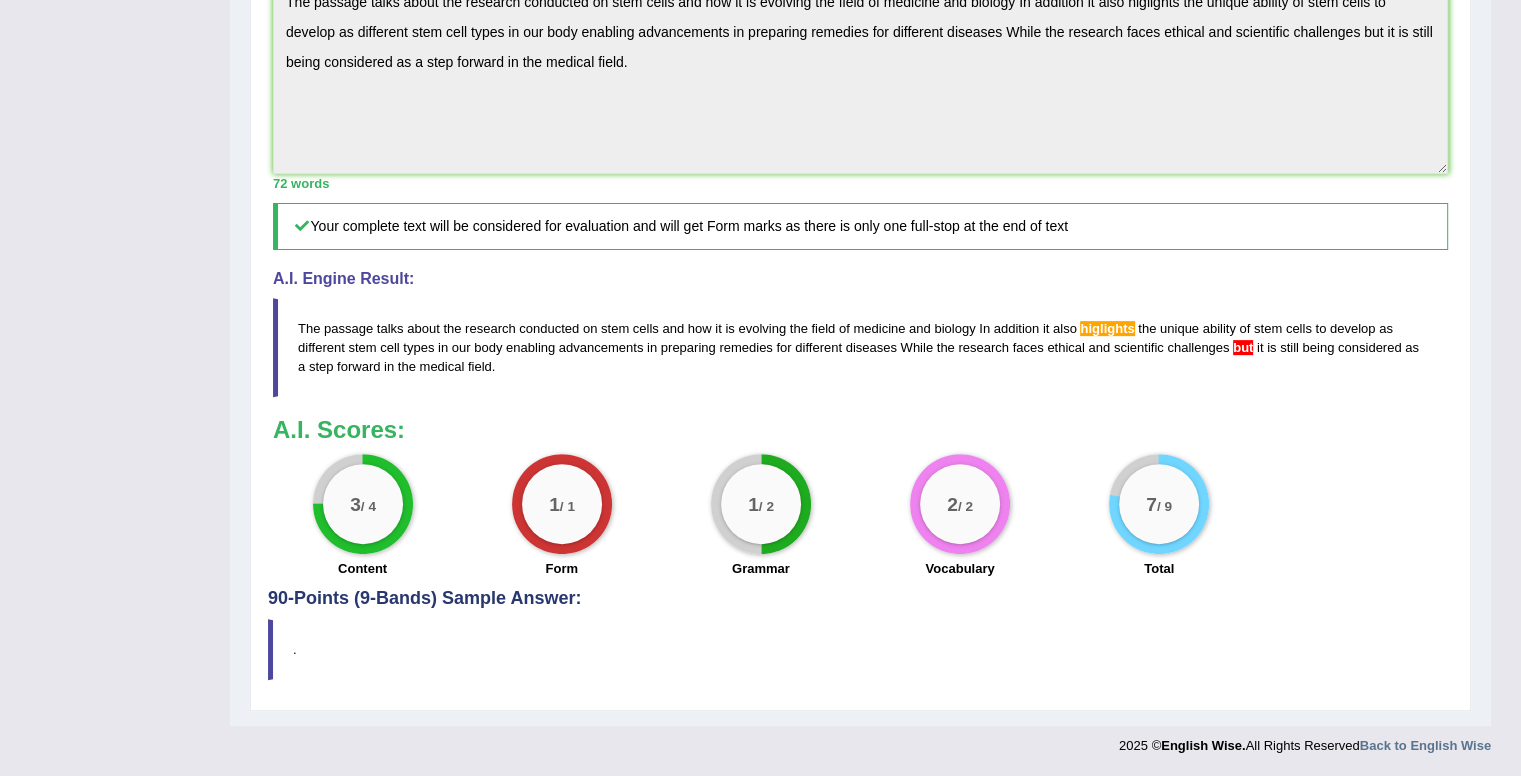 scroll, scrollTop: 685, scrollLeft: 0, axis: vertical 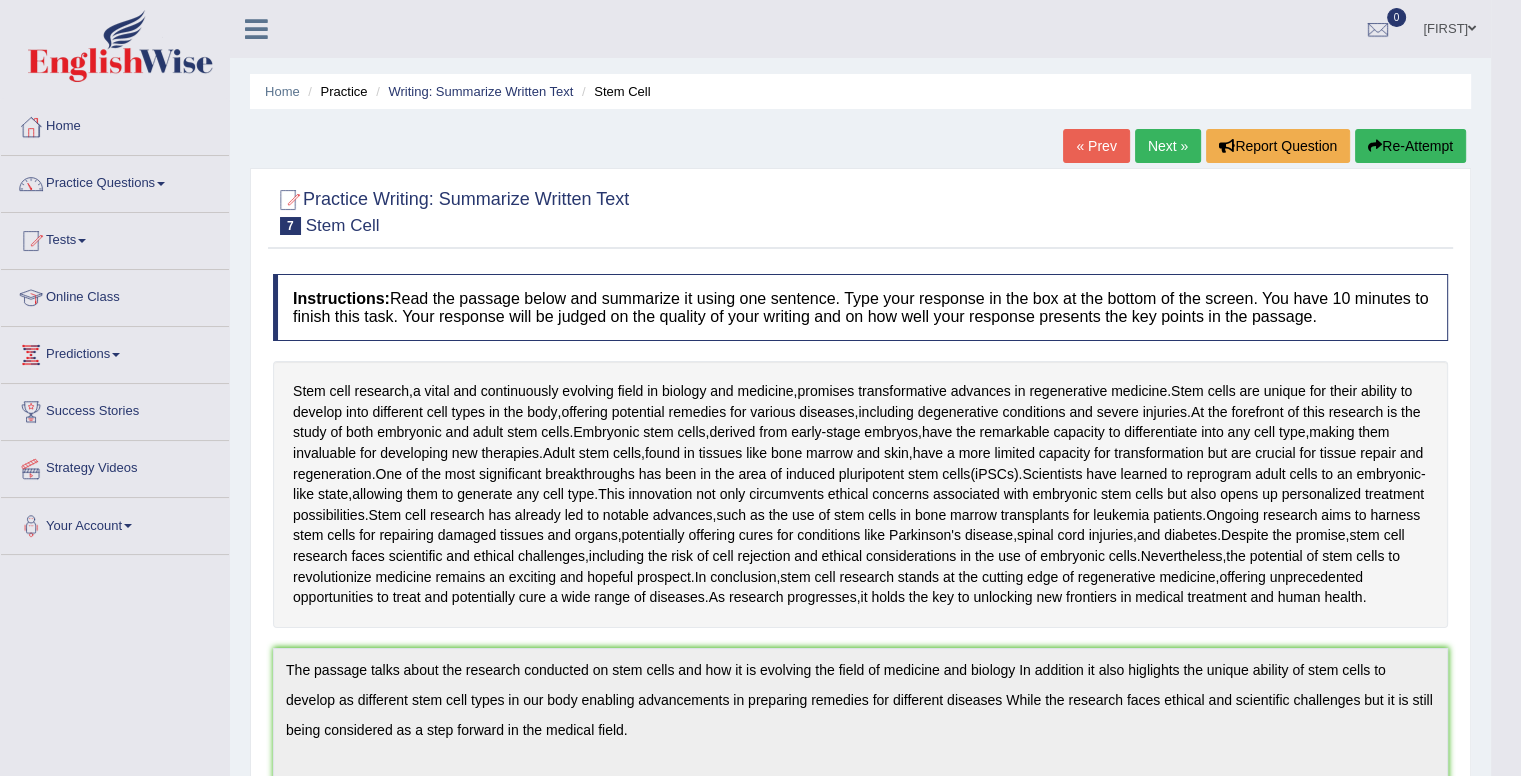 click on "Next »" at bounding box center (1168, 146) 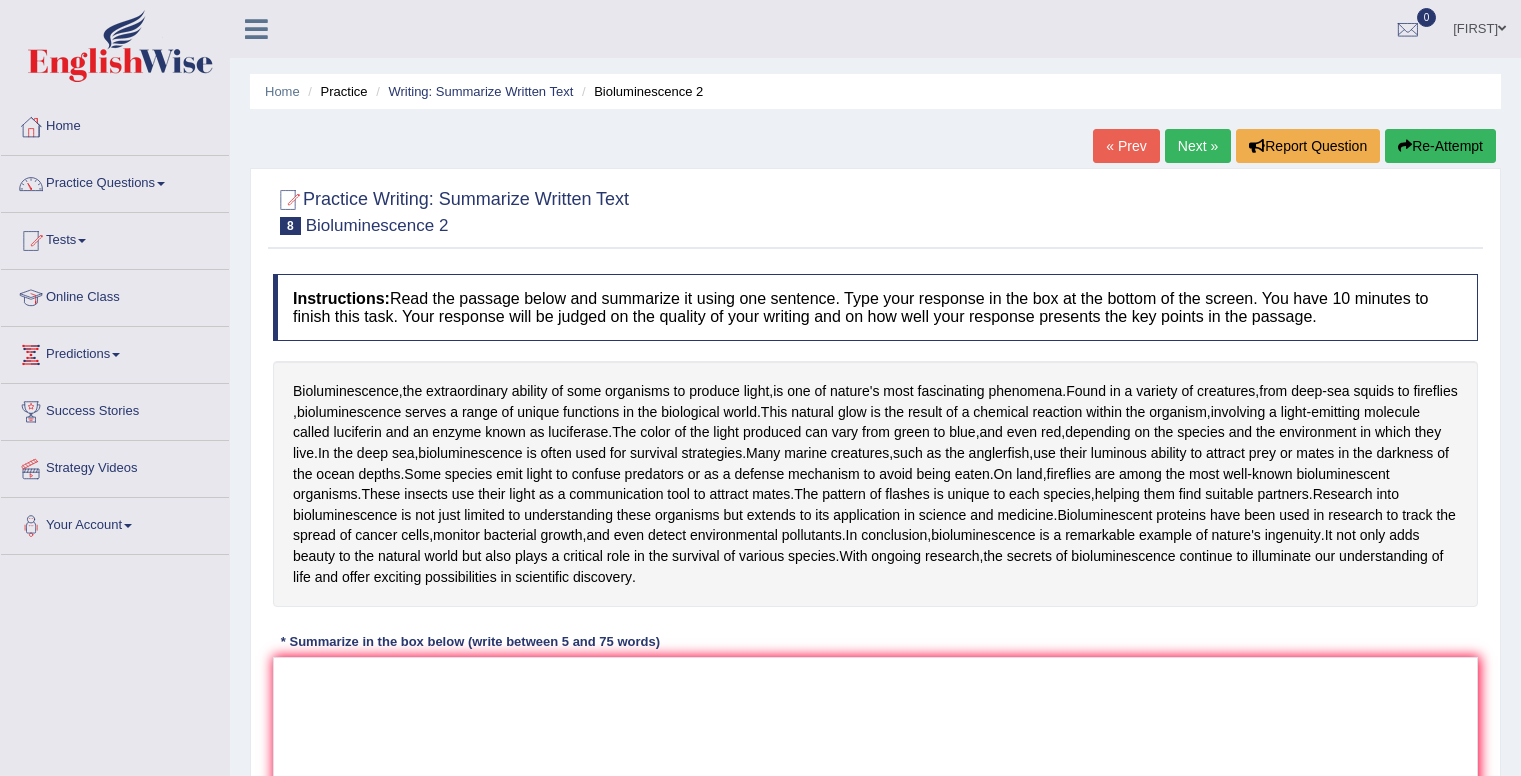 scroll, scrollTop: 0, scrollLeft: 0, axis: both 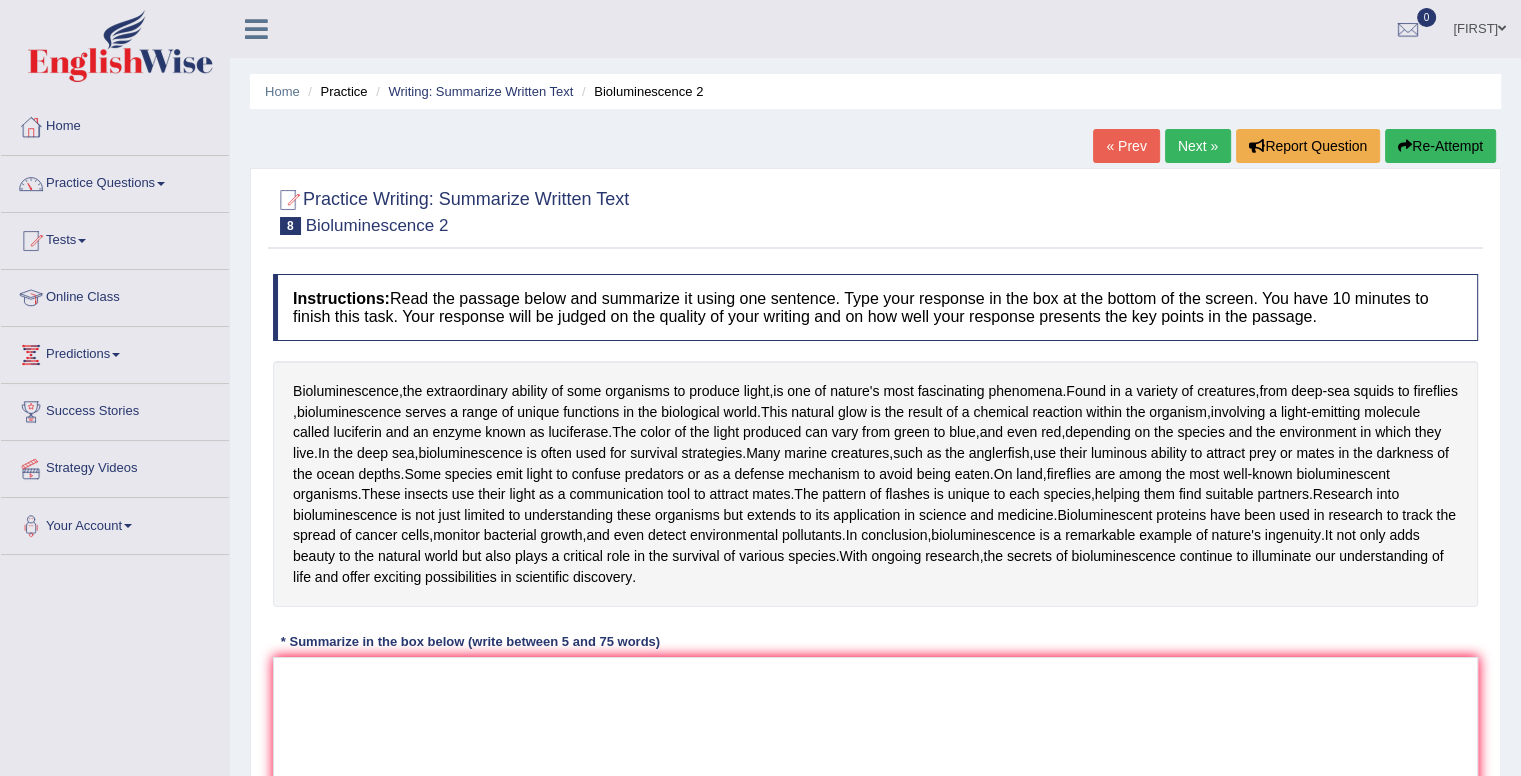 click on "Home" at bounding box center (115, 124) 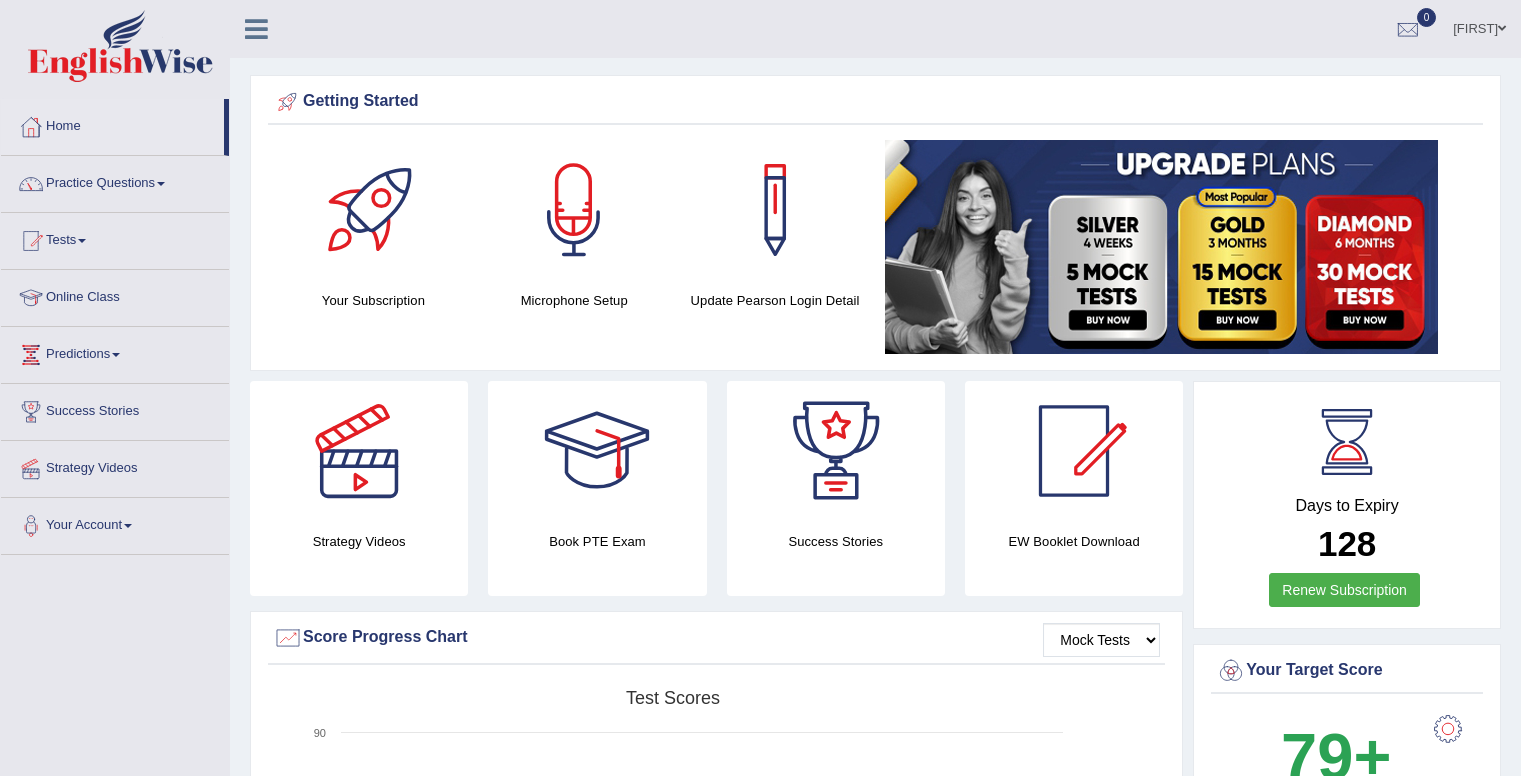scroll, scrollTop: 0, scrollLeft: 0, axis: both 